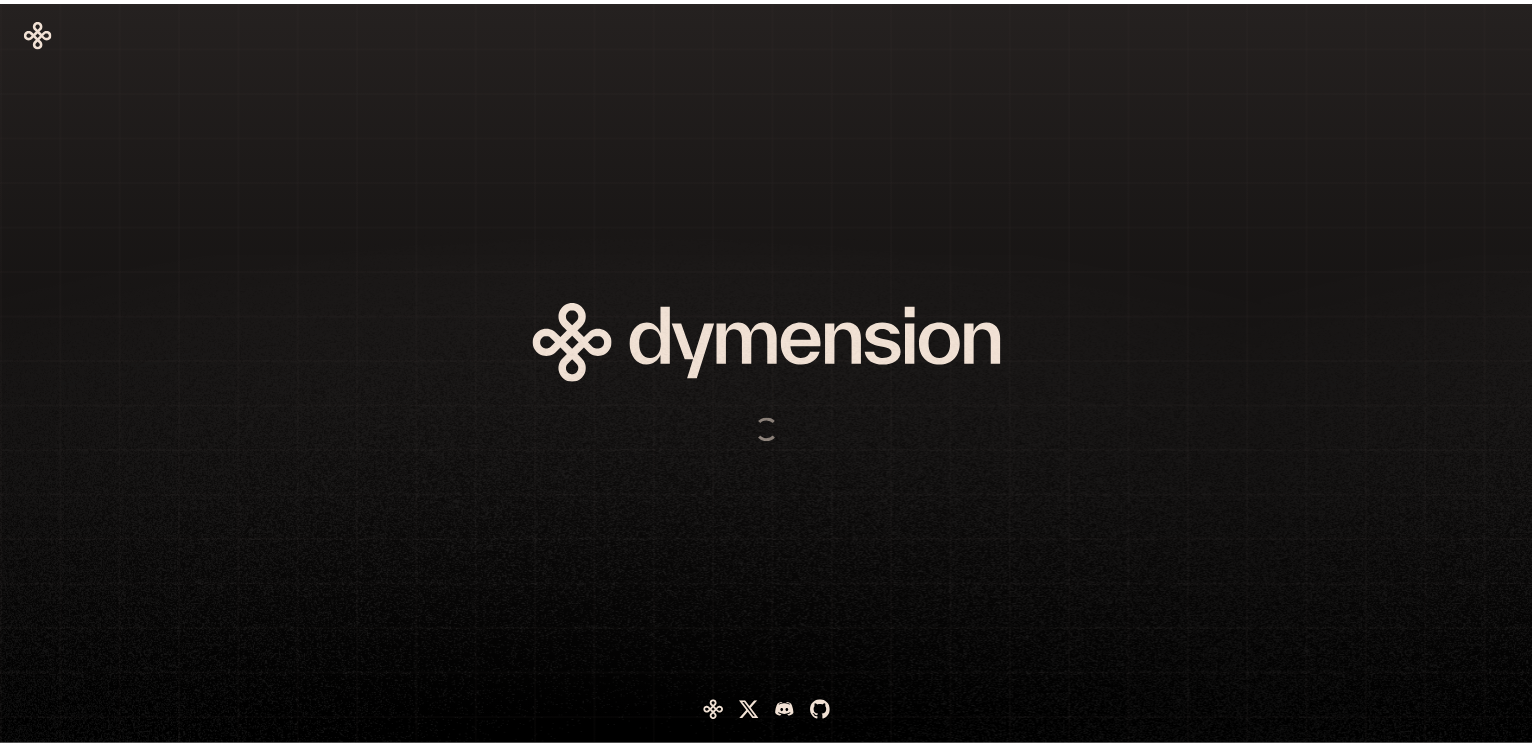 scroll, scrollTop: 0, scrollLeft: 0, axis: both 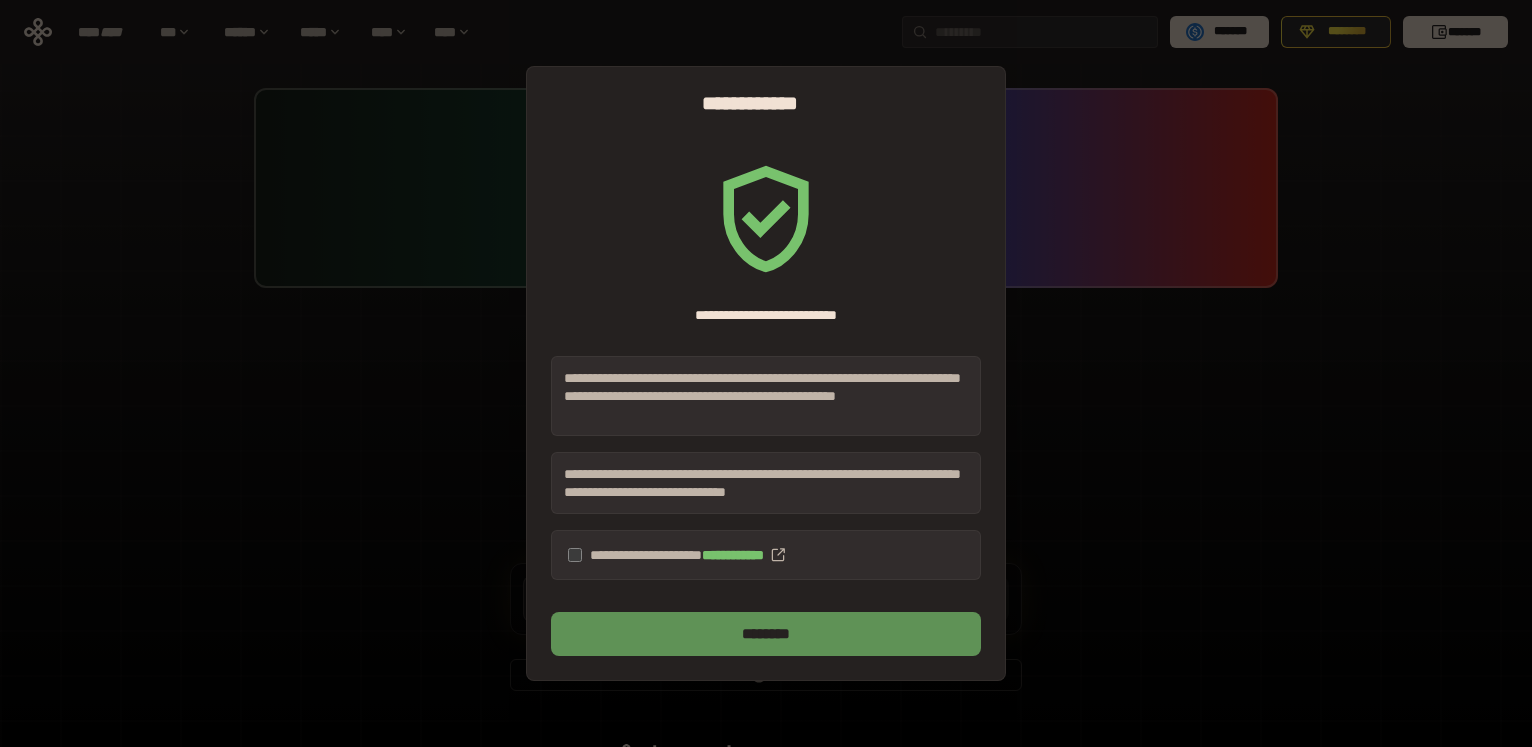 click on "********" at bounding box center (766, 634) 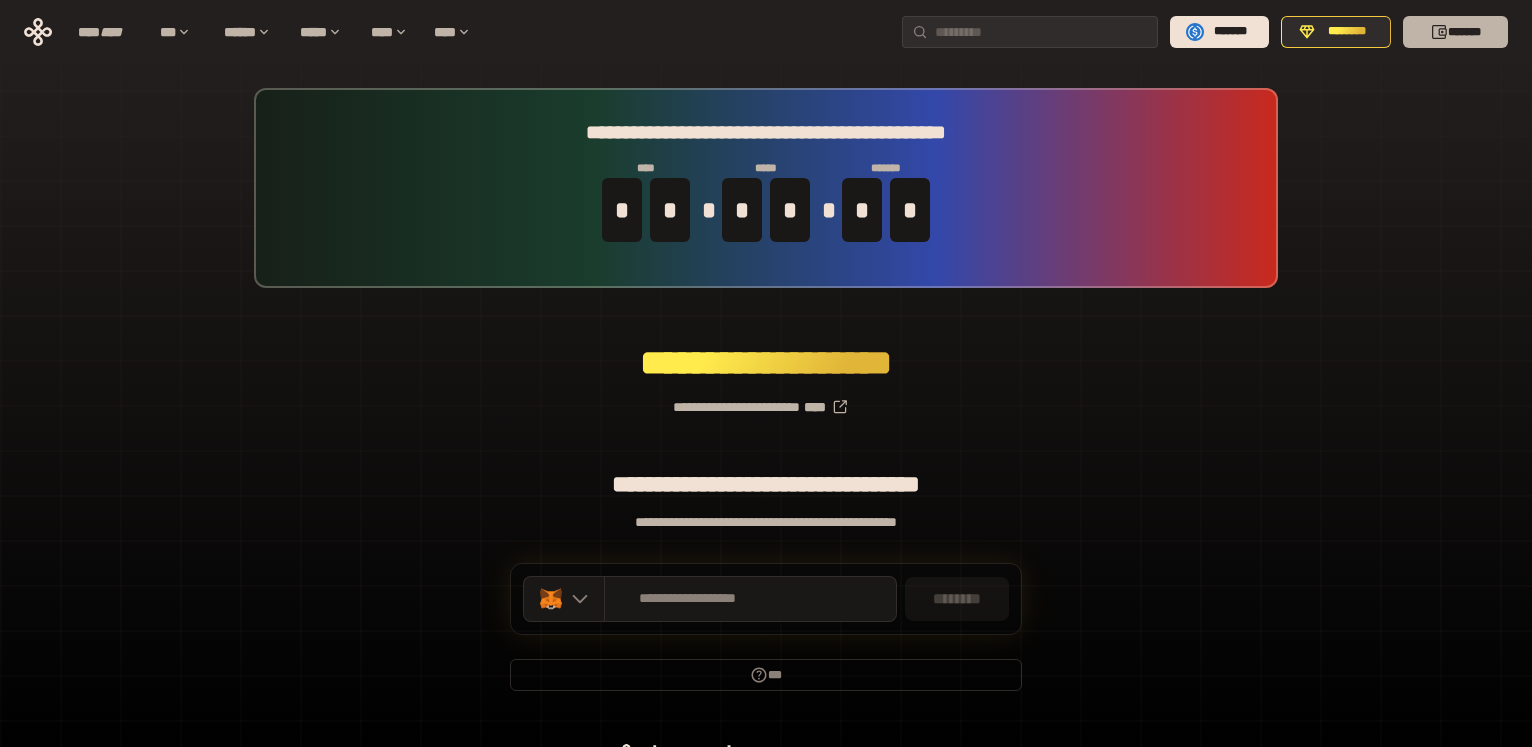 click on "*******" at bounding box center (1455, 32) 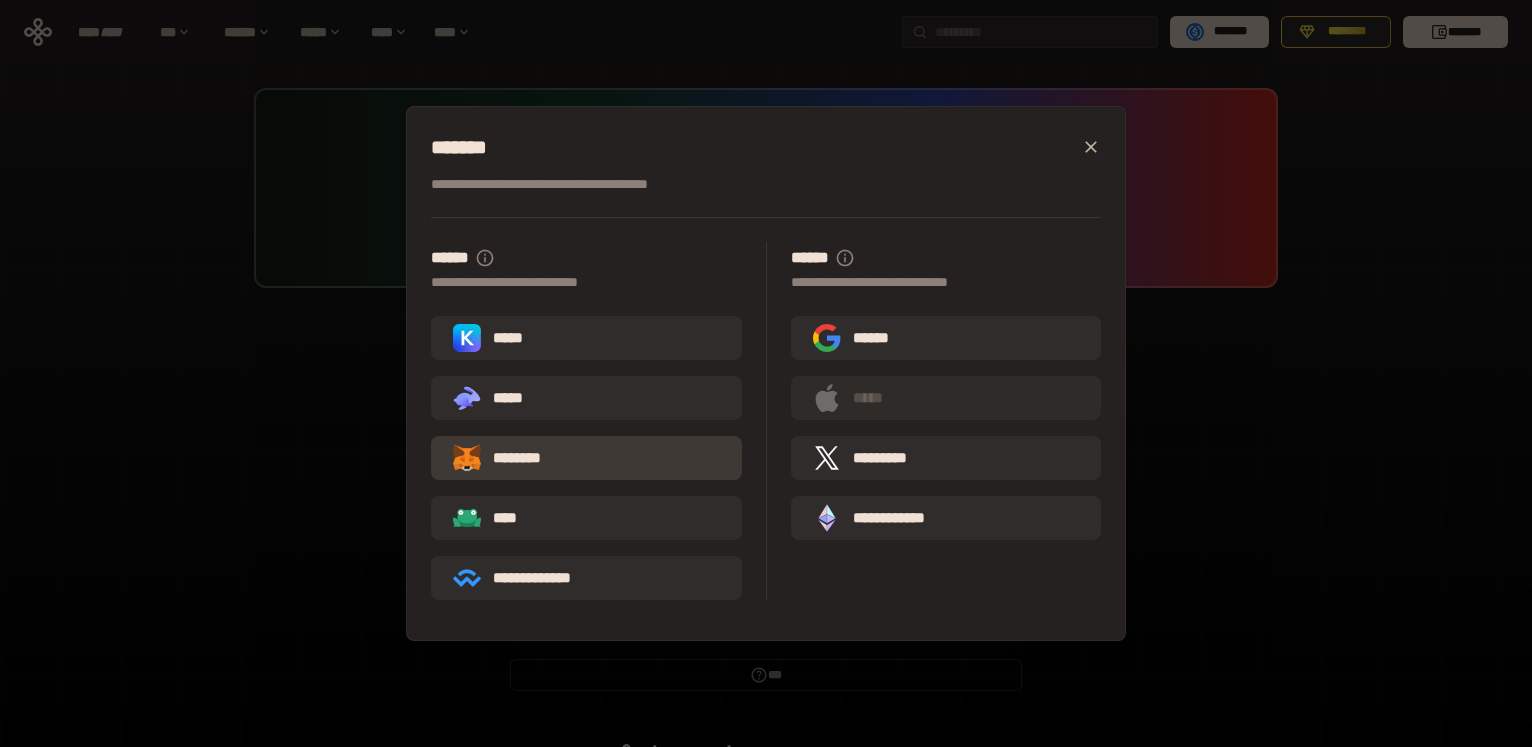 click on "********" at bounding box center [511, 458] 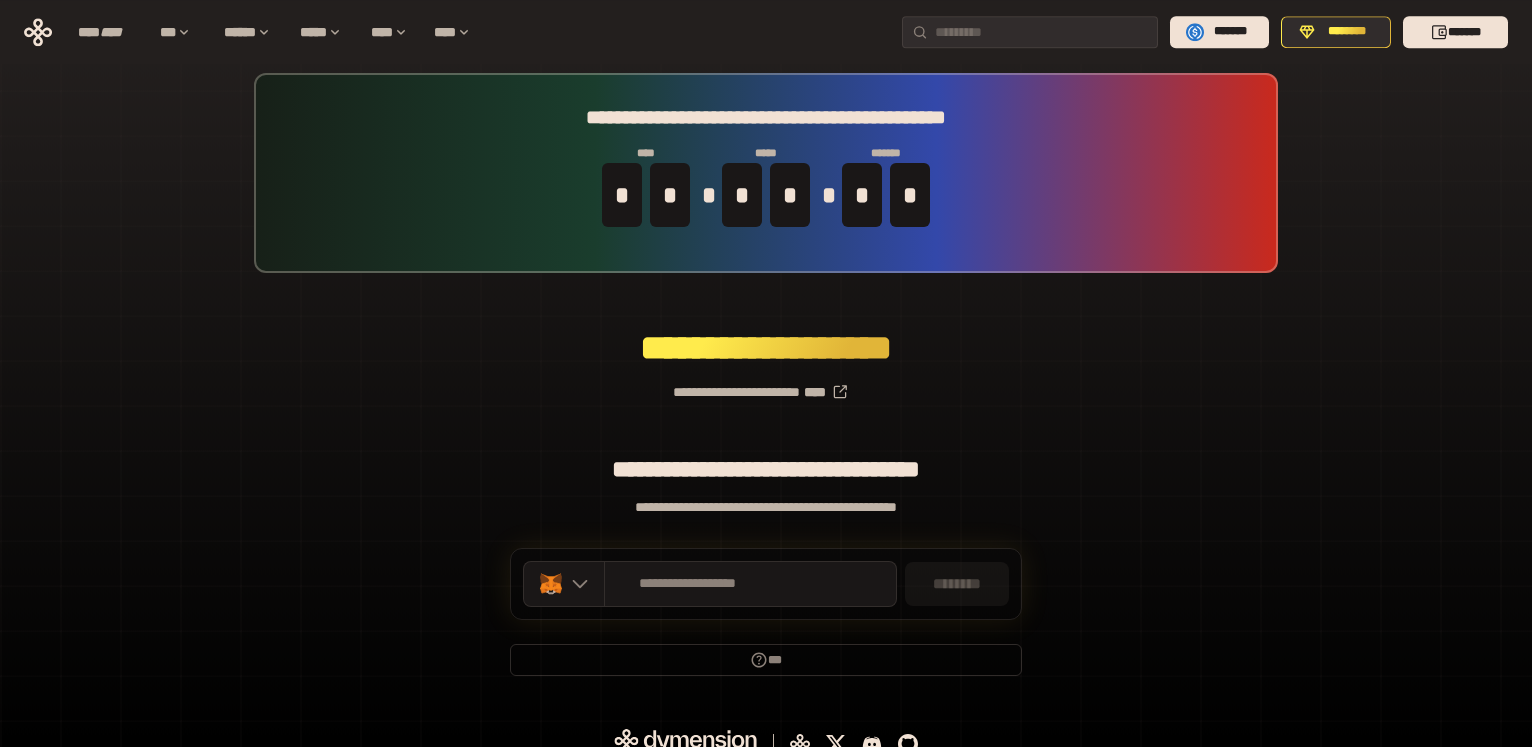 scroll, scrollTop: 0, scrollLeft: 0, axis: both 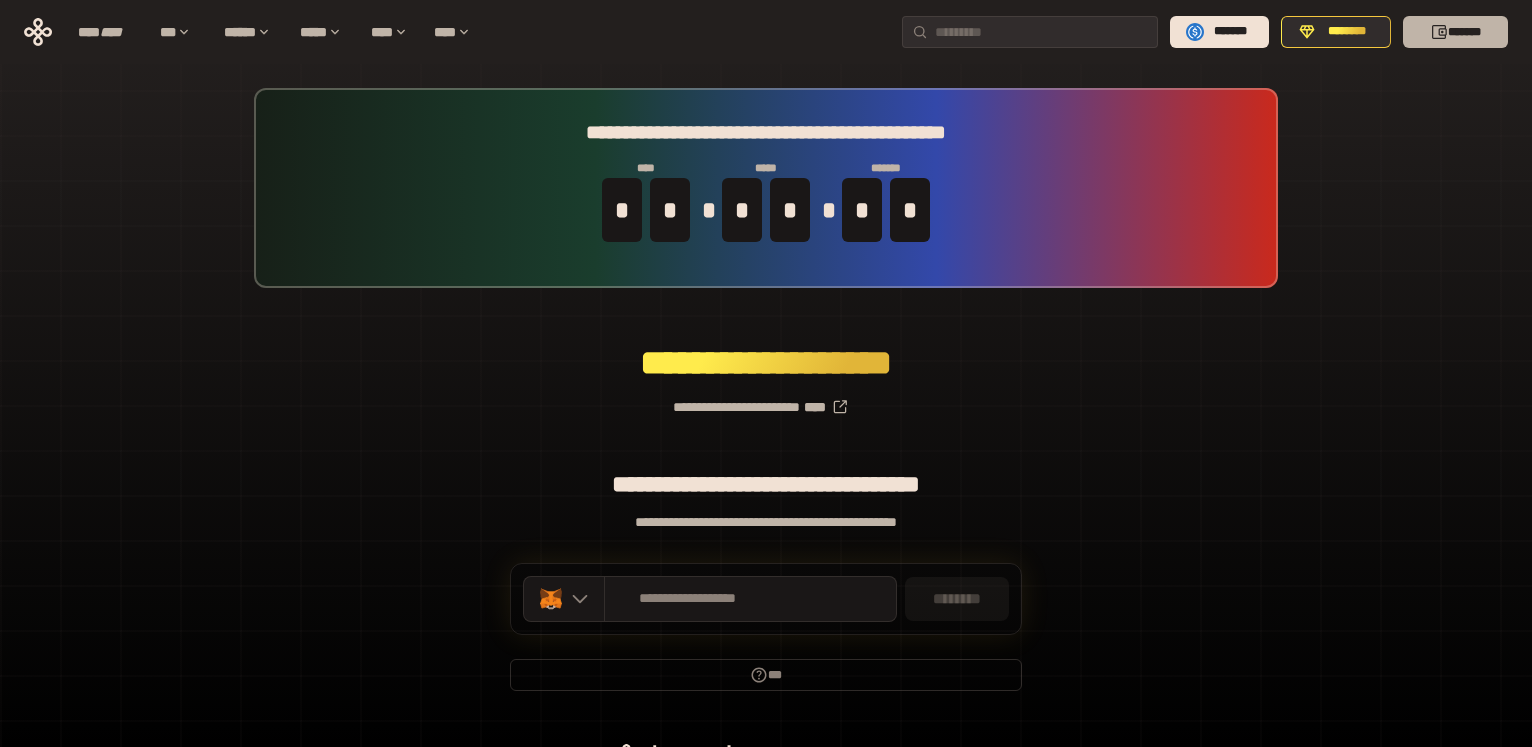 click on "*******" at bounding box center (1455, 32) 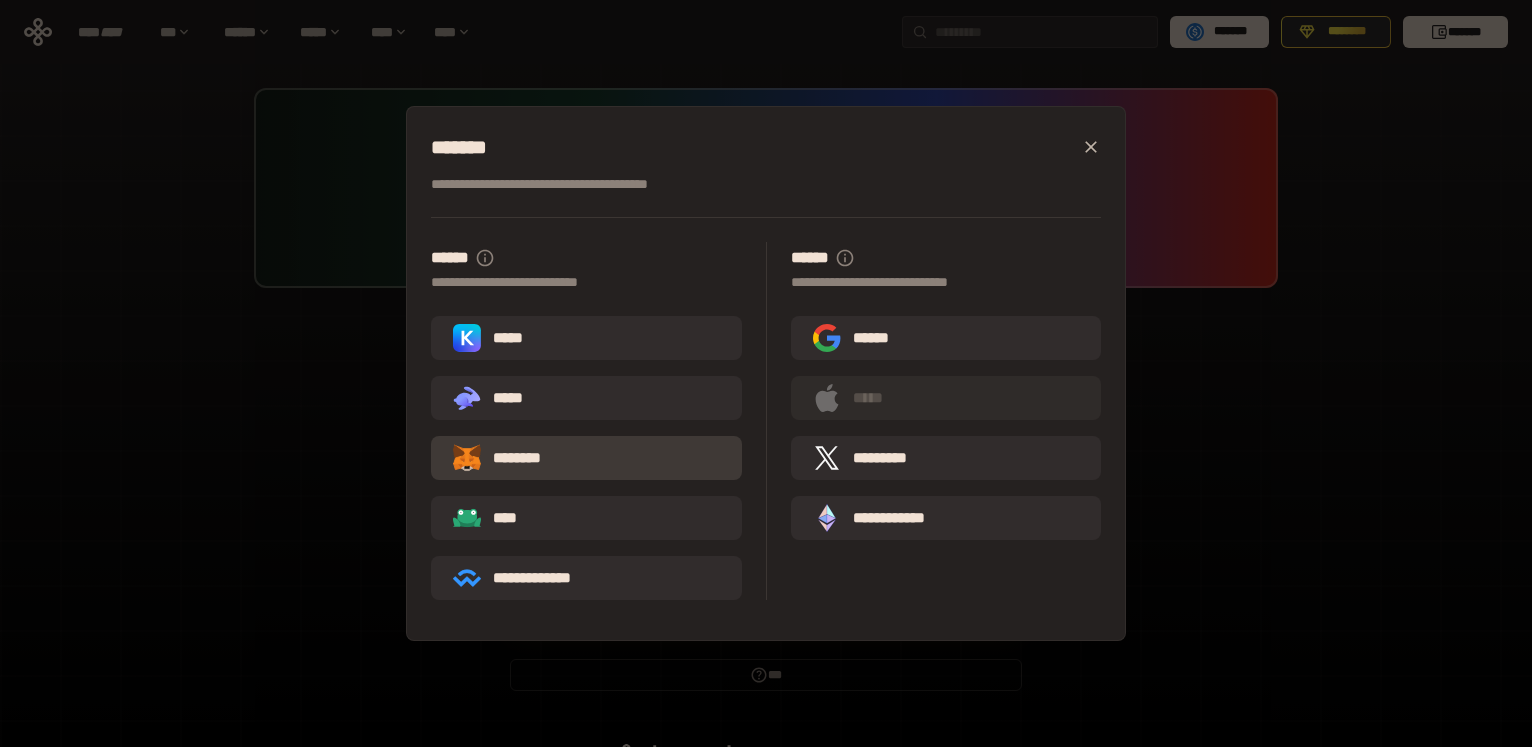 click on "********" at bounding box center [511, 458] 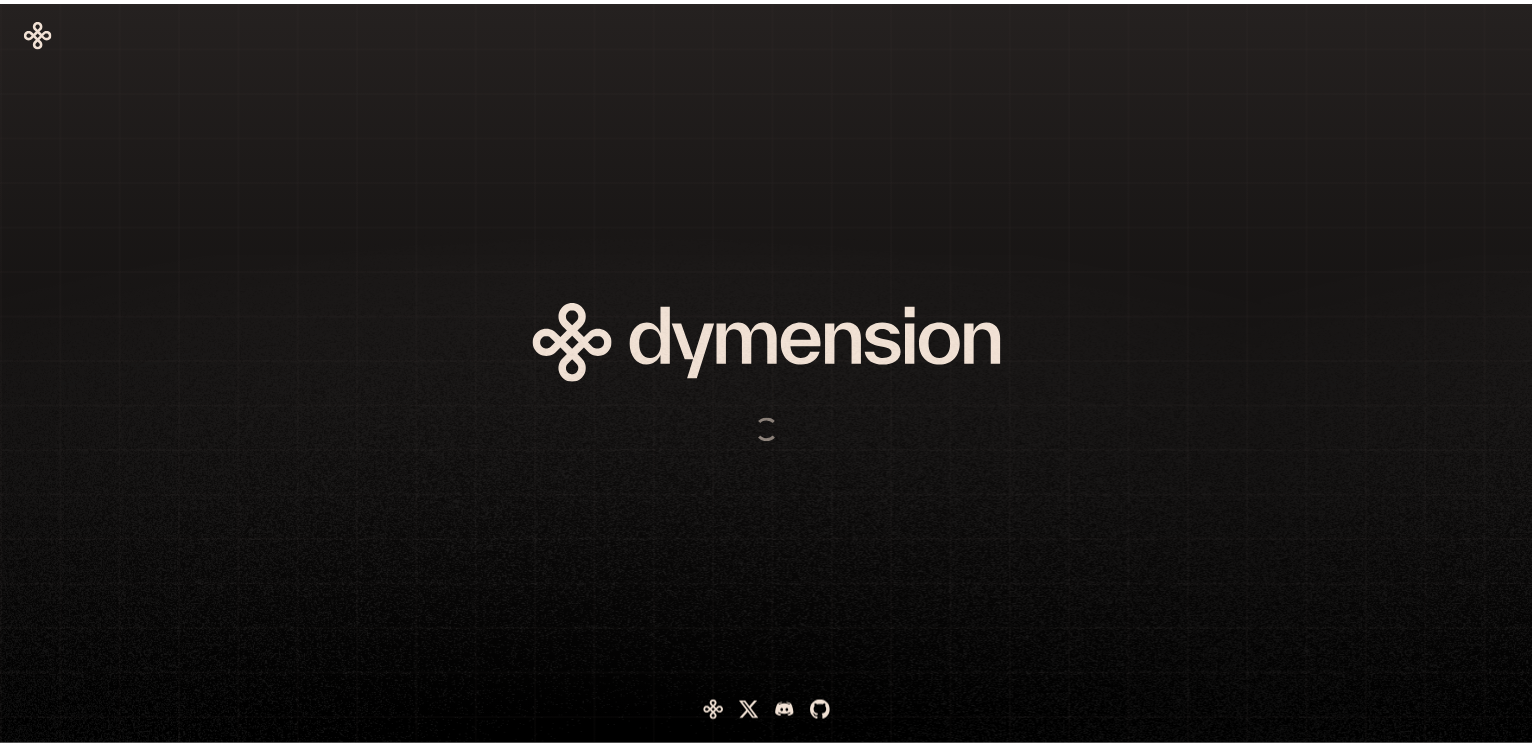 scroll, scrollTop: 0, scrollLeft: 0, axis: both 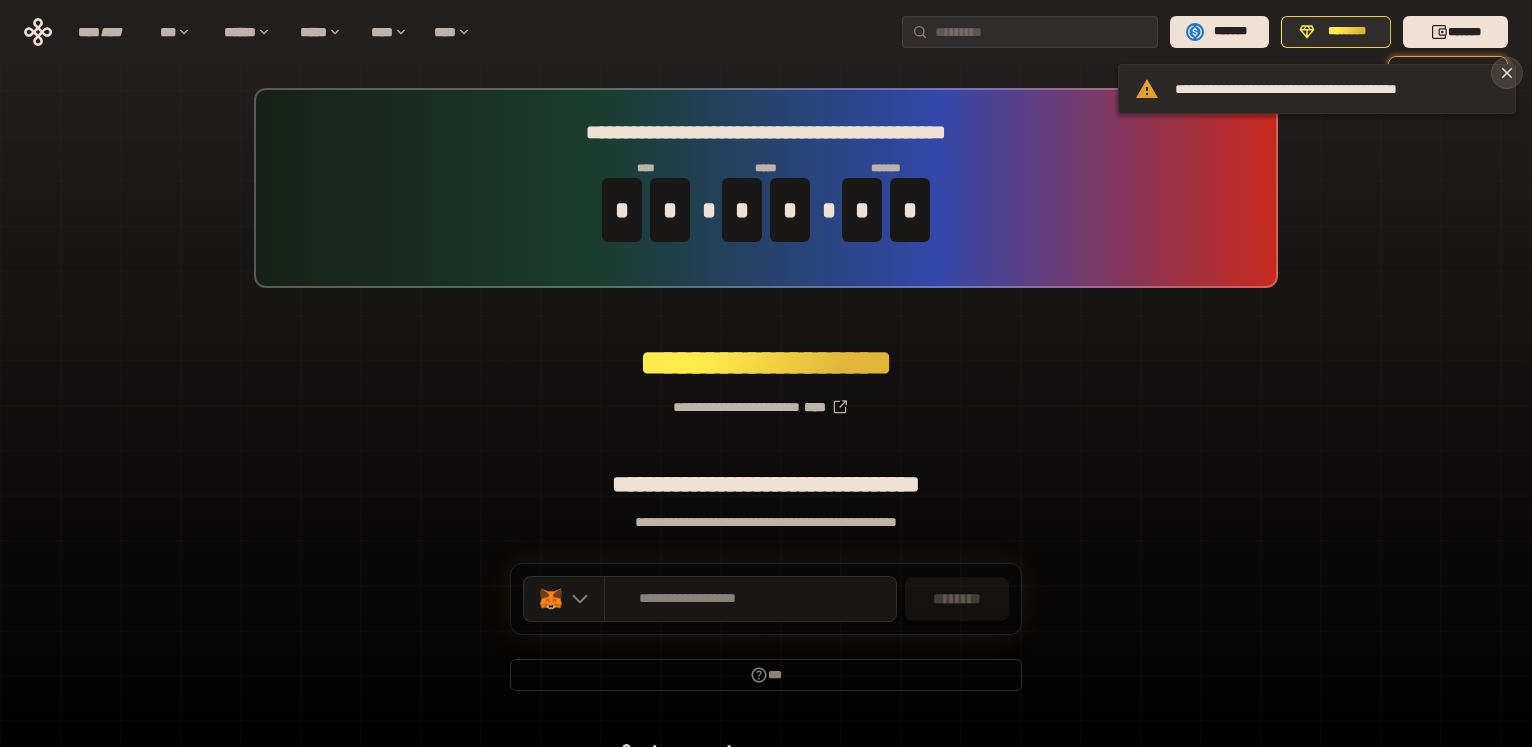 click 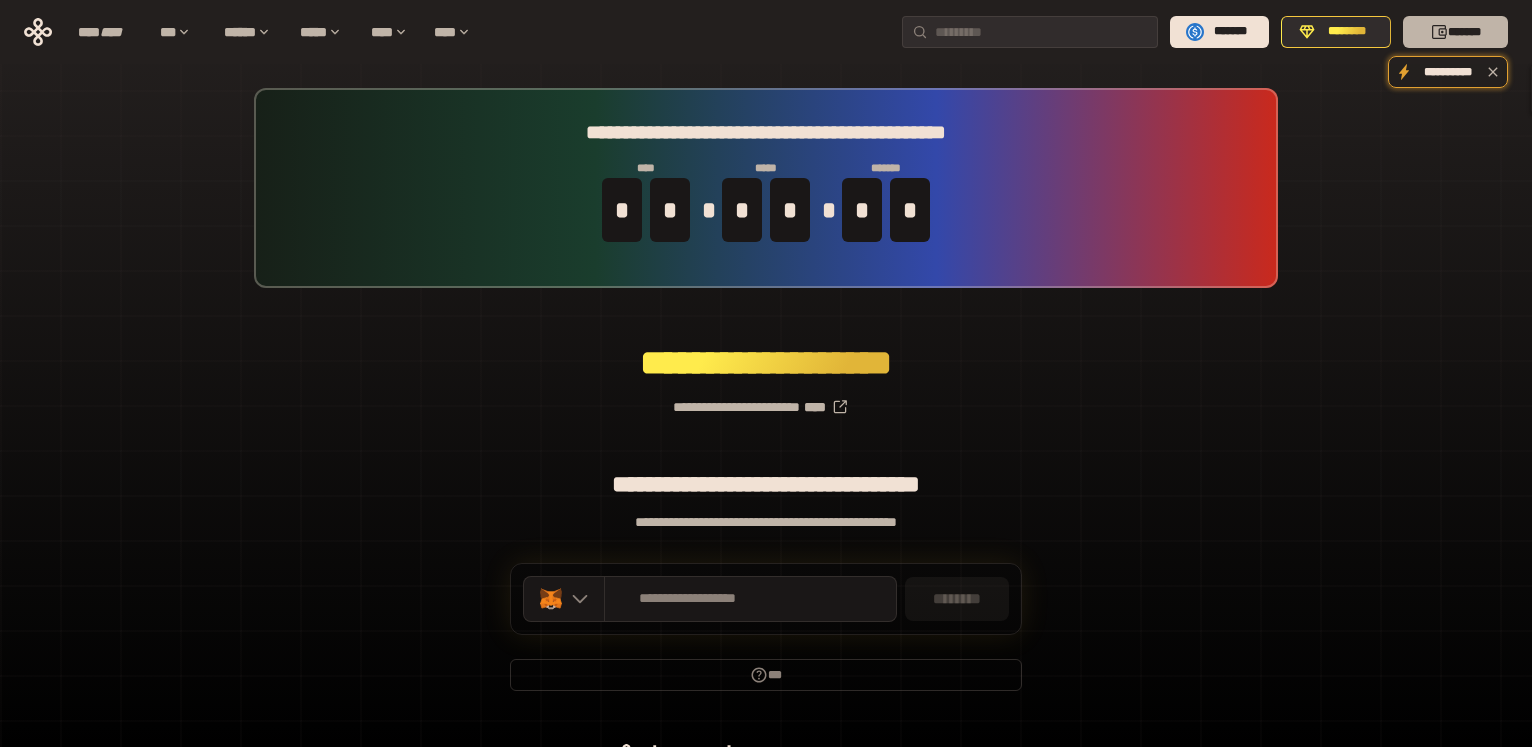 click on "*******" at bounding box center [1455, 32] 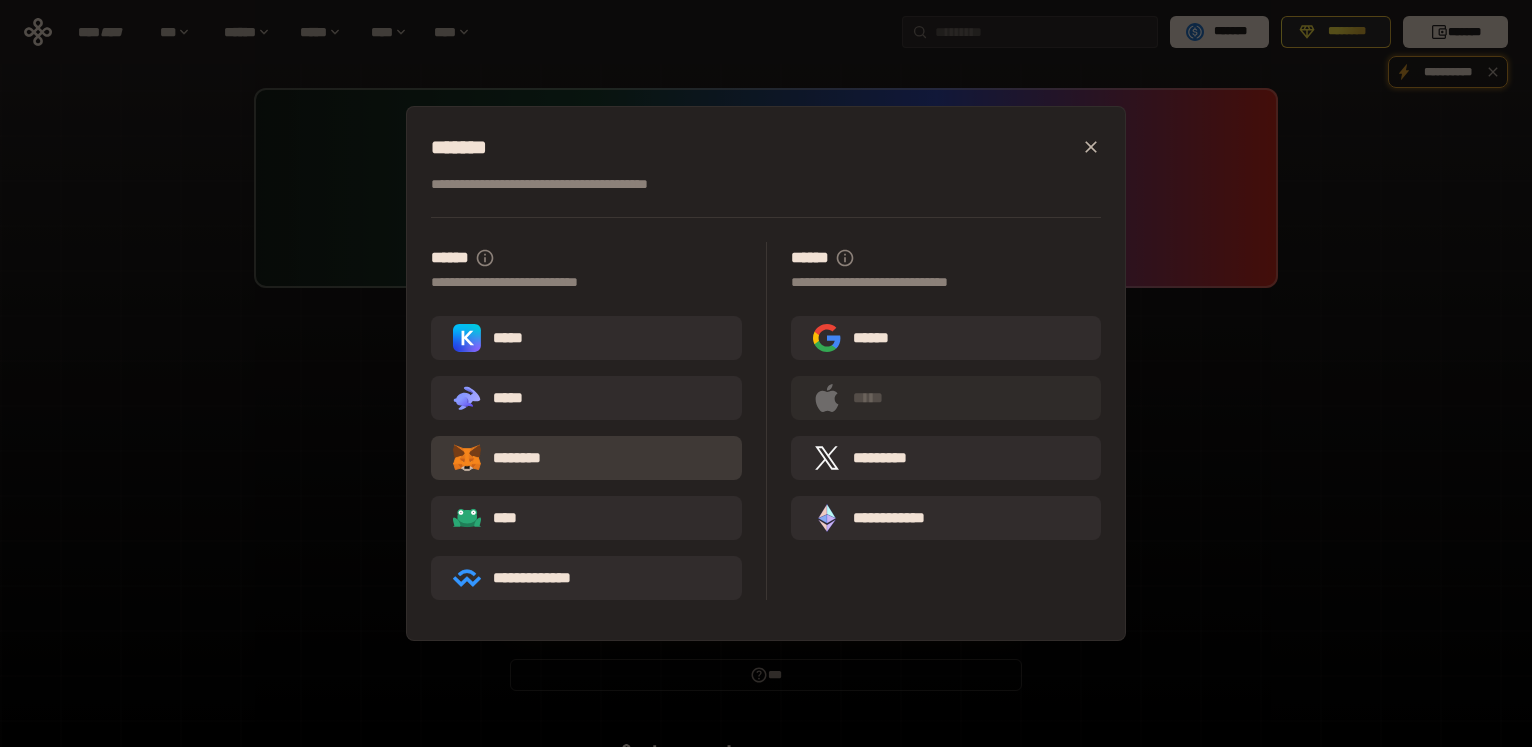 click on "********" at bounding box center (586, 458) 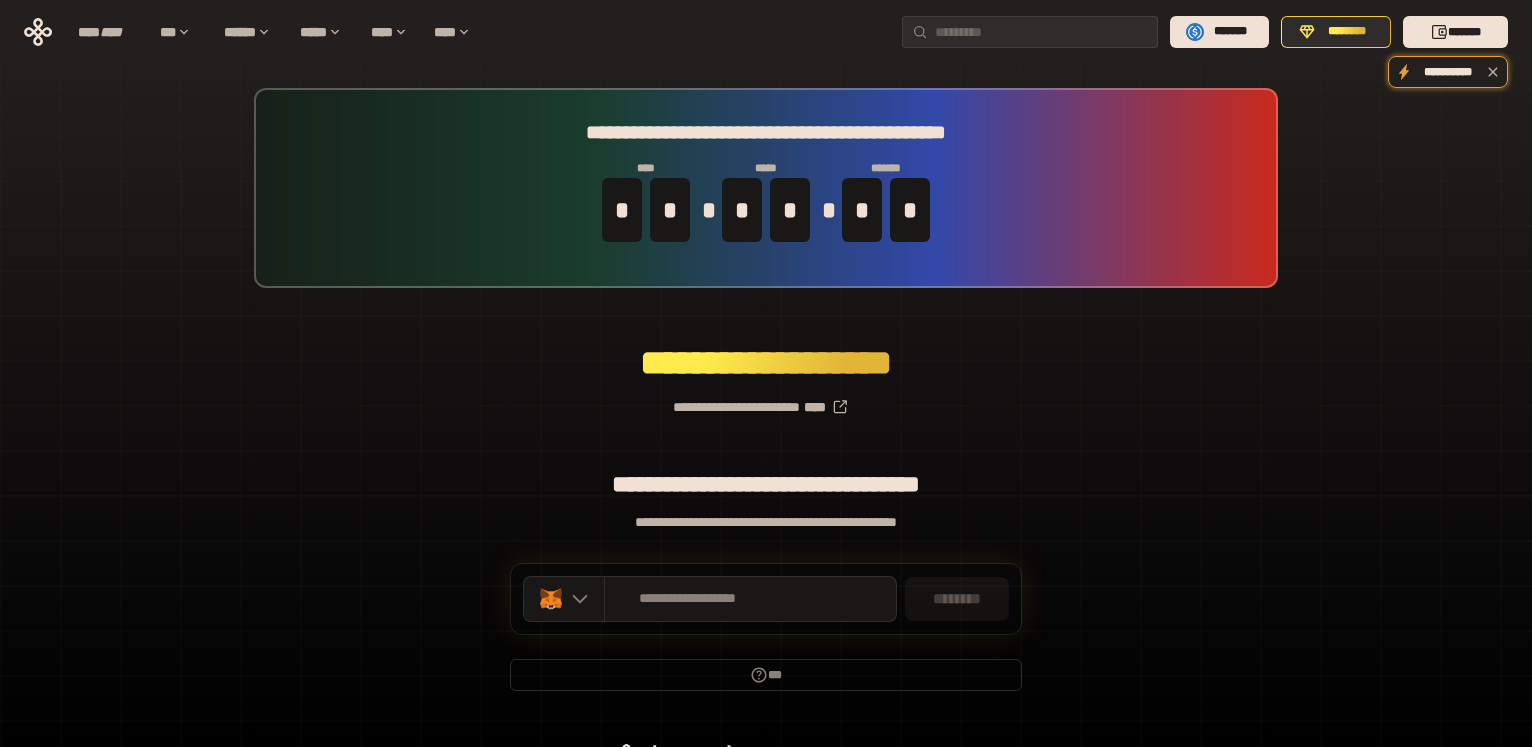 click on "**********" at bounding box center [766, 399] 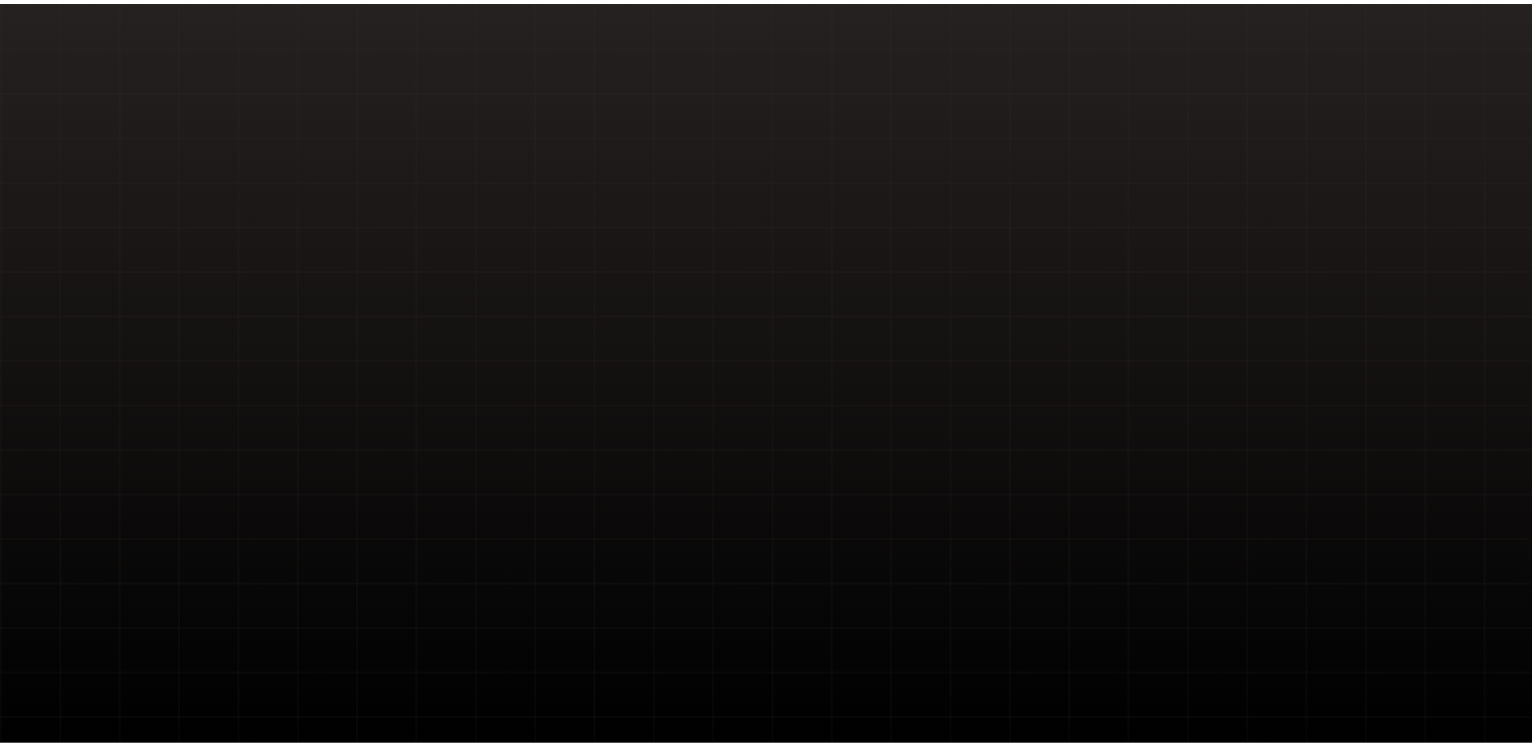 scroll, scrollTop: 0, scrollLeft: 0, axis: both 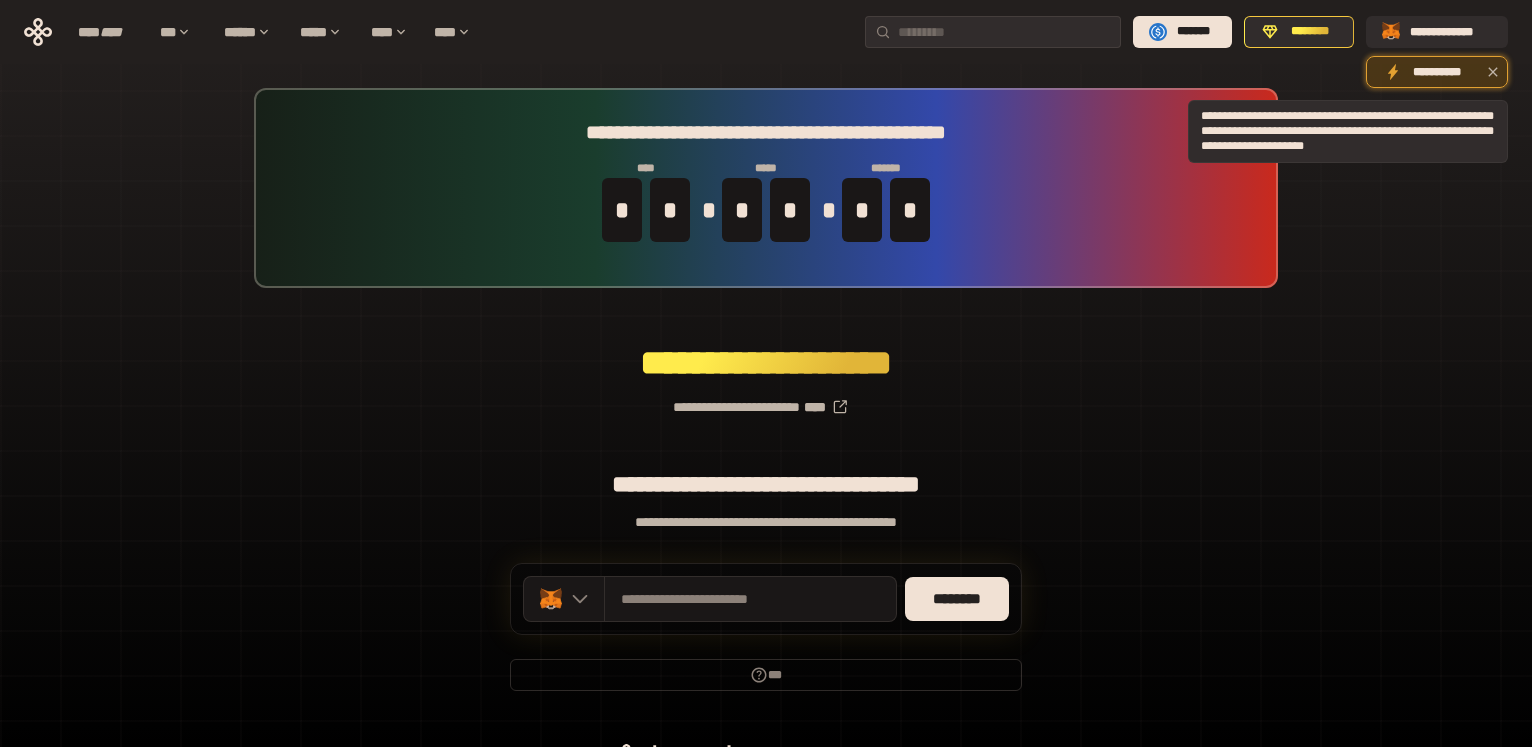 click 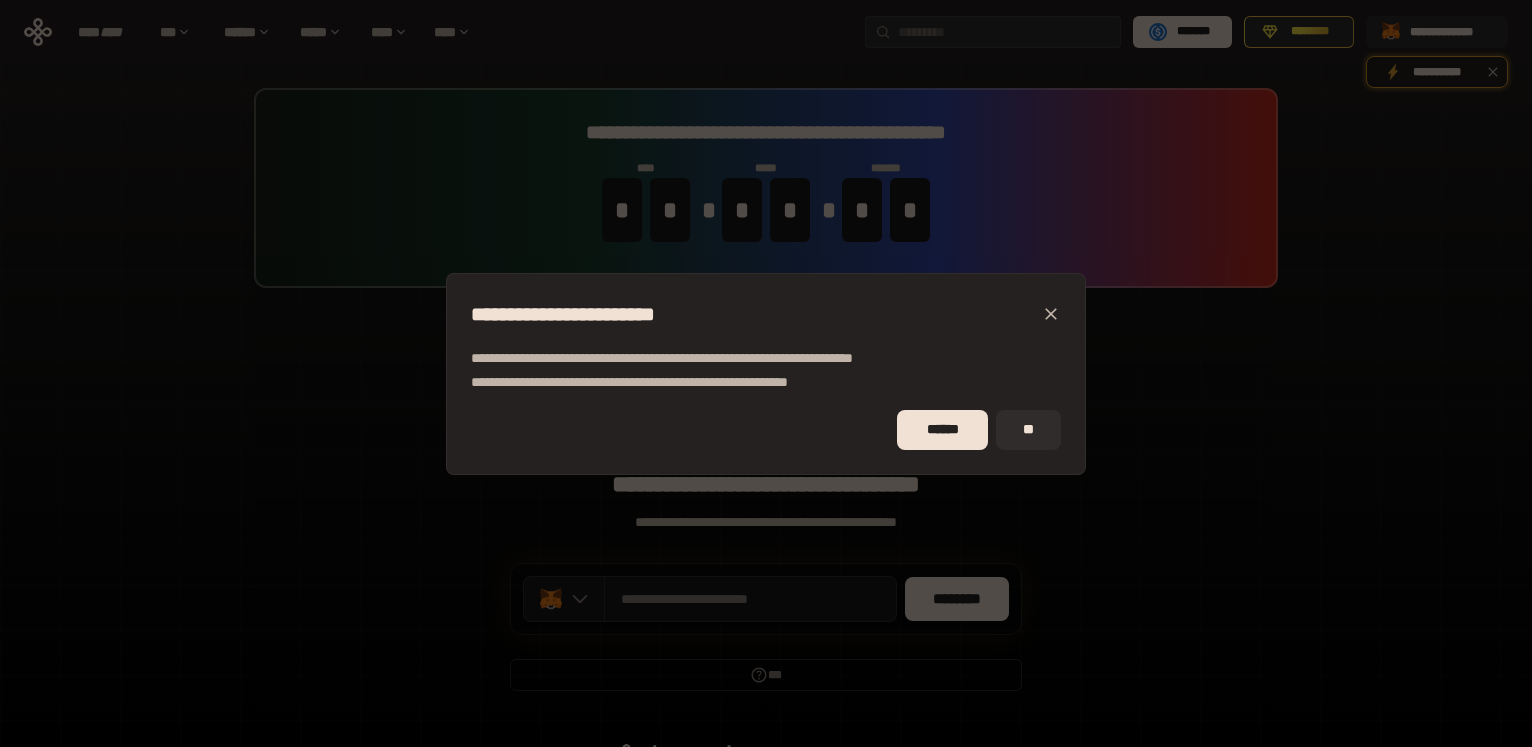 click 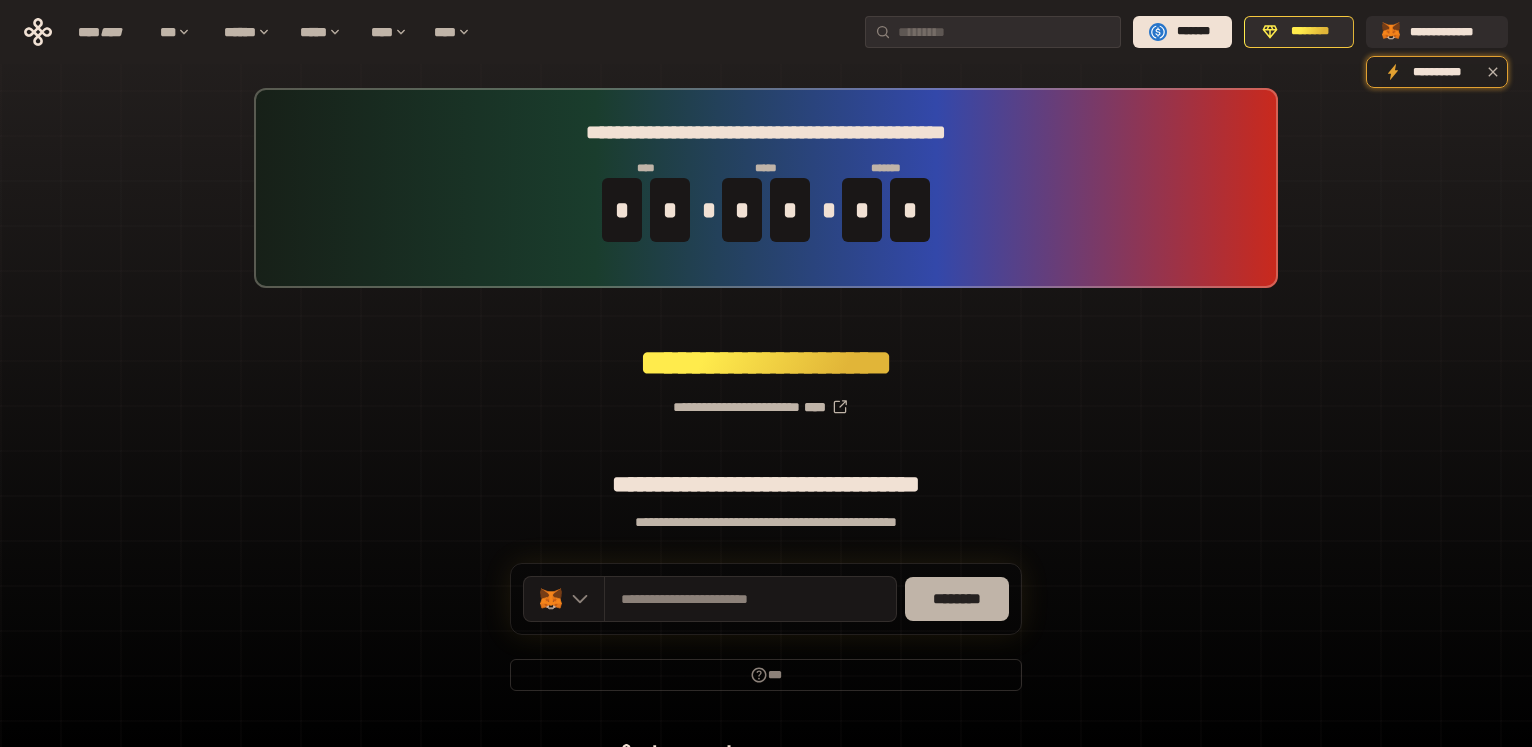 click on "********" at bounding box center (957, 599) 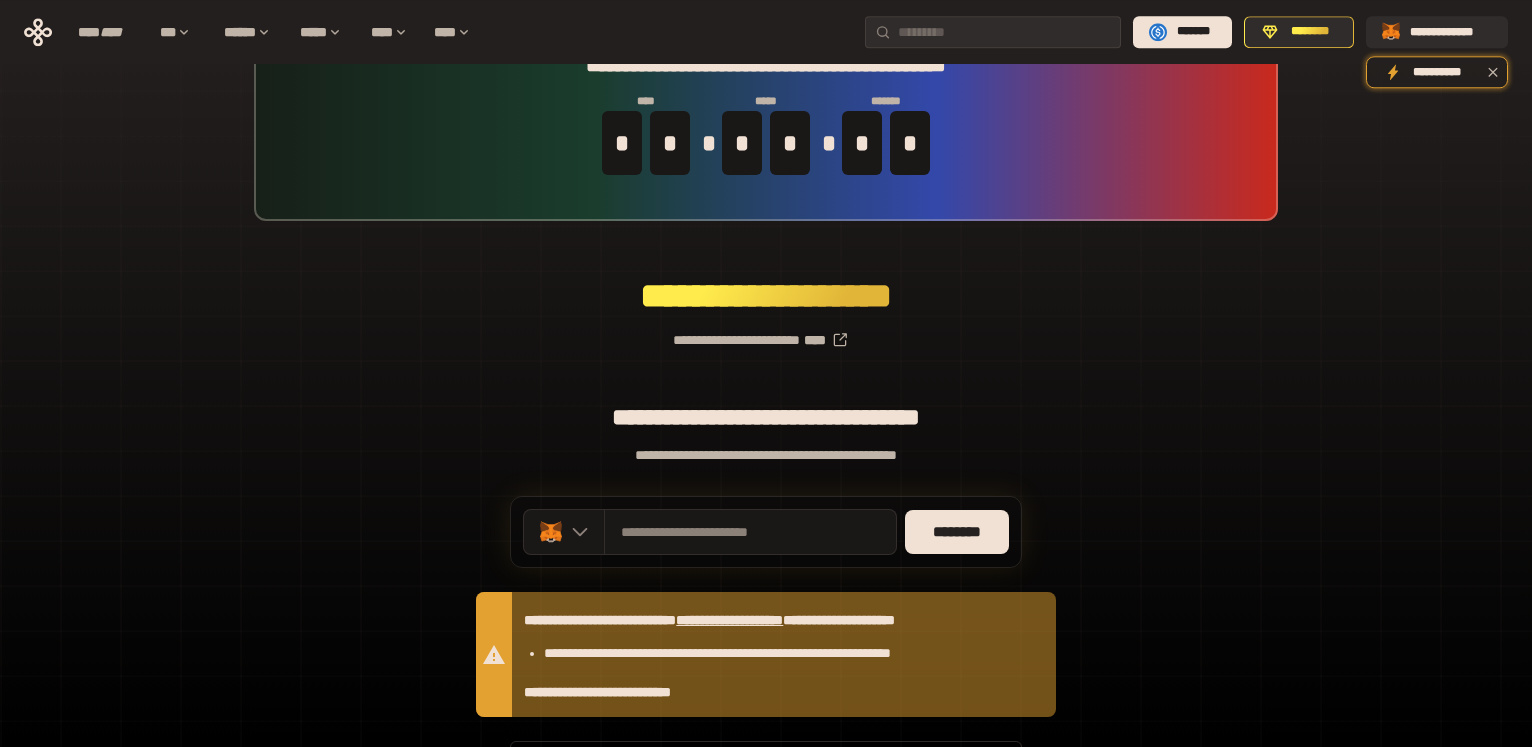 scroll, scrollTop: 150, scrollLeft: 0, axis: vertical 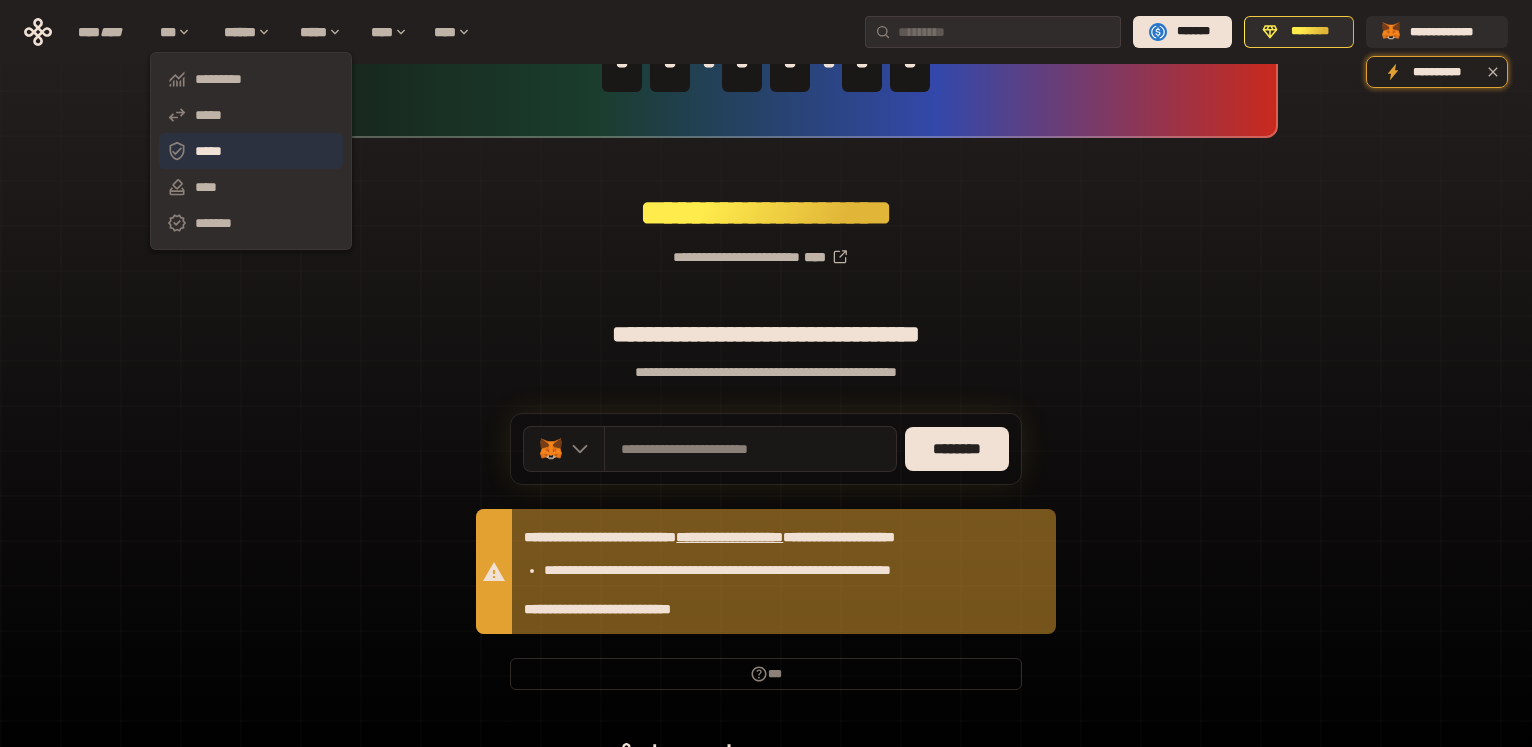 click on "*****" at bounding box center (251, 151) 